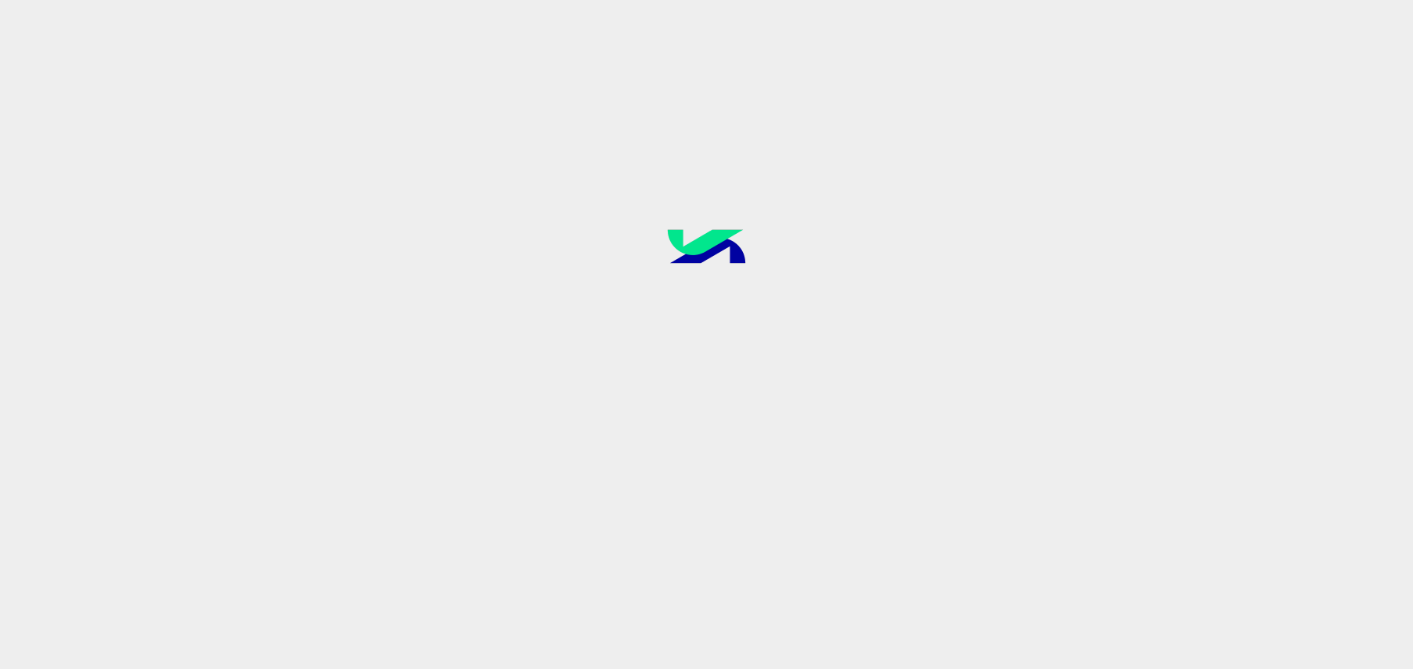 scroll, scrollTop: 0, scrollLeft: 0, axis: both 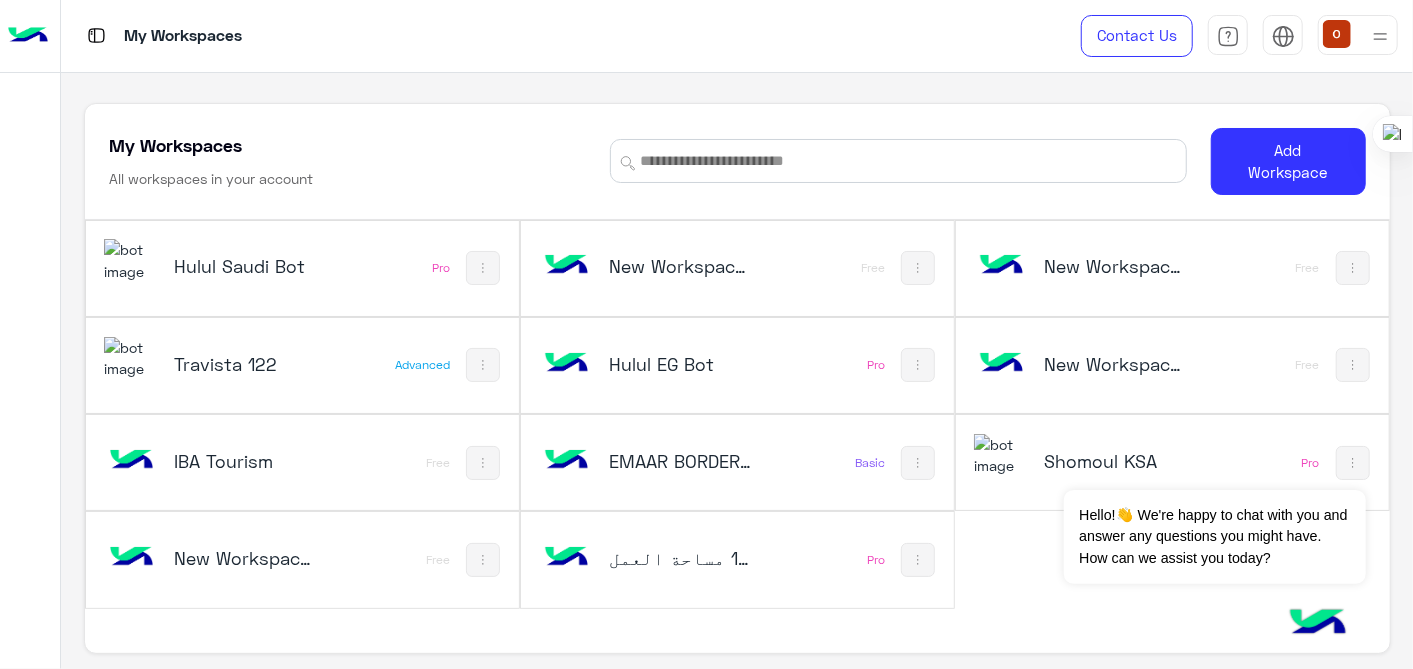 click at bounding box center (131, 260) 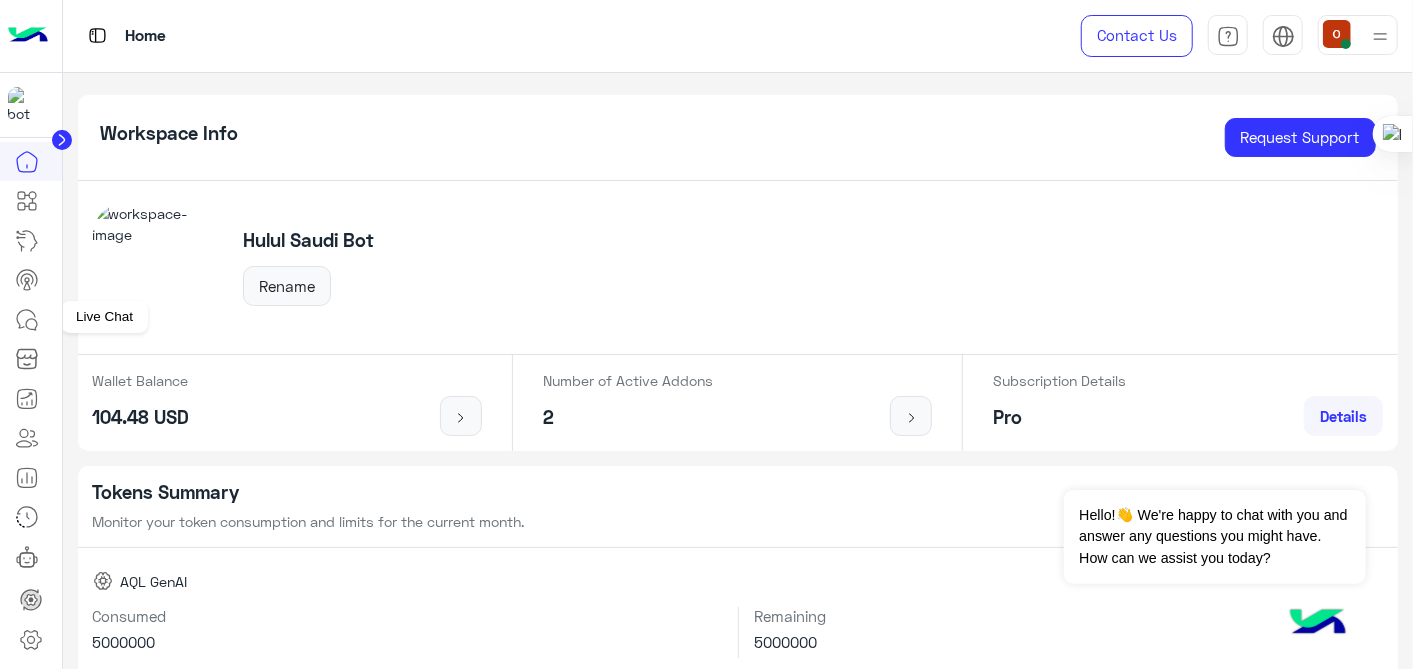 click 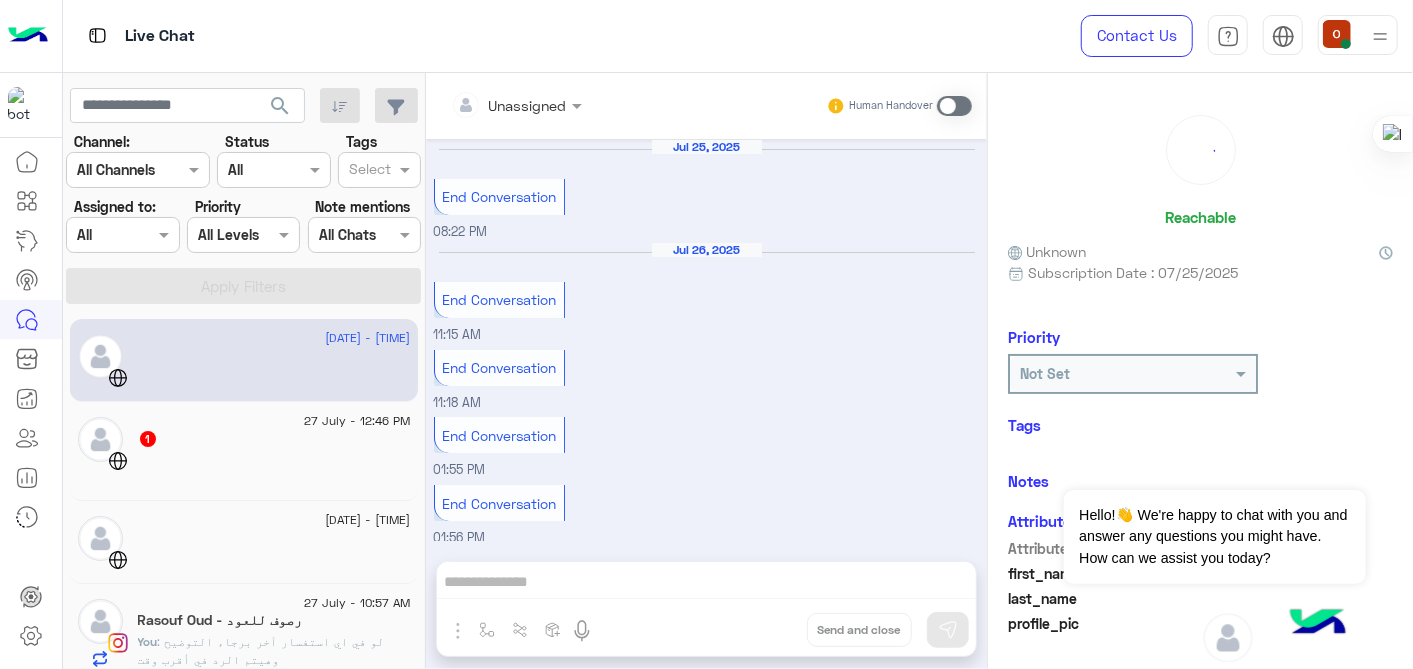 scroll, scrollTop: 376, scrollLeft: 0, axis: vertical 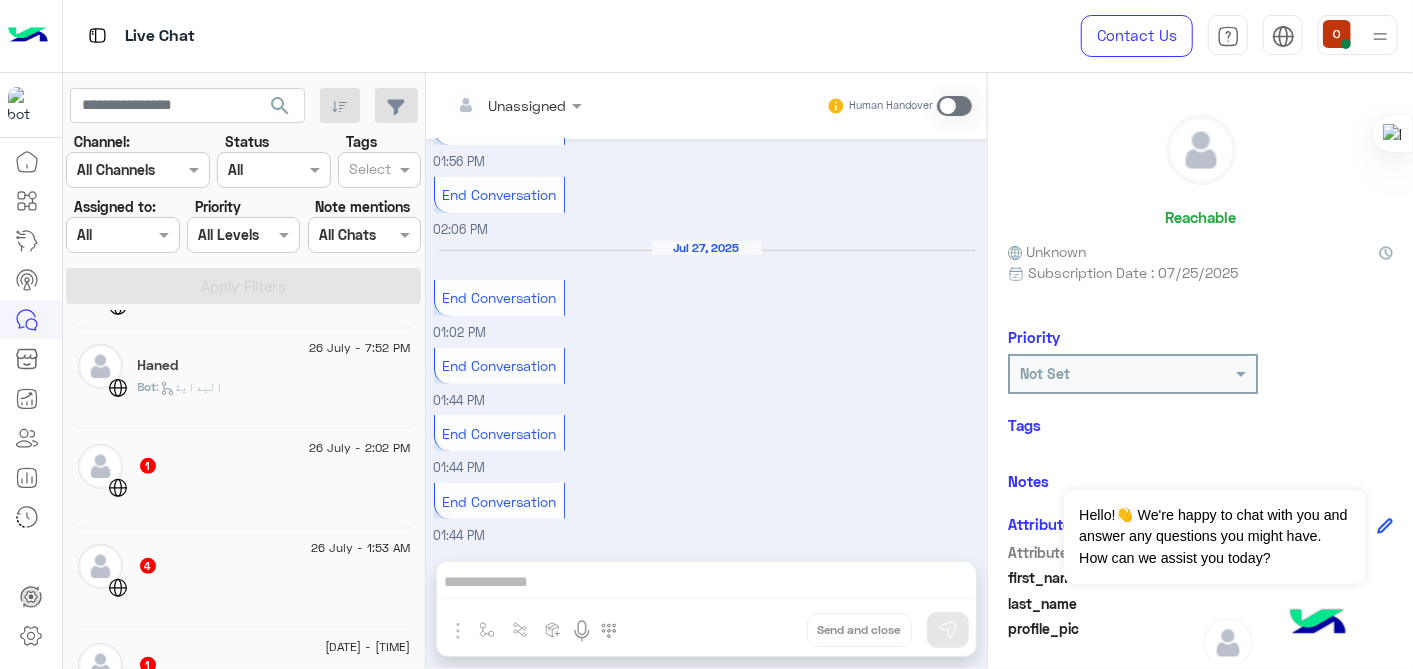 click on "Bot :   البداية" 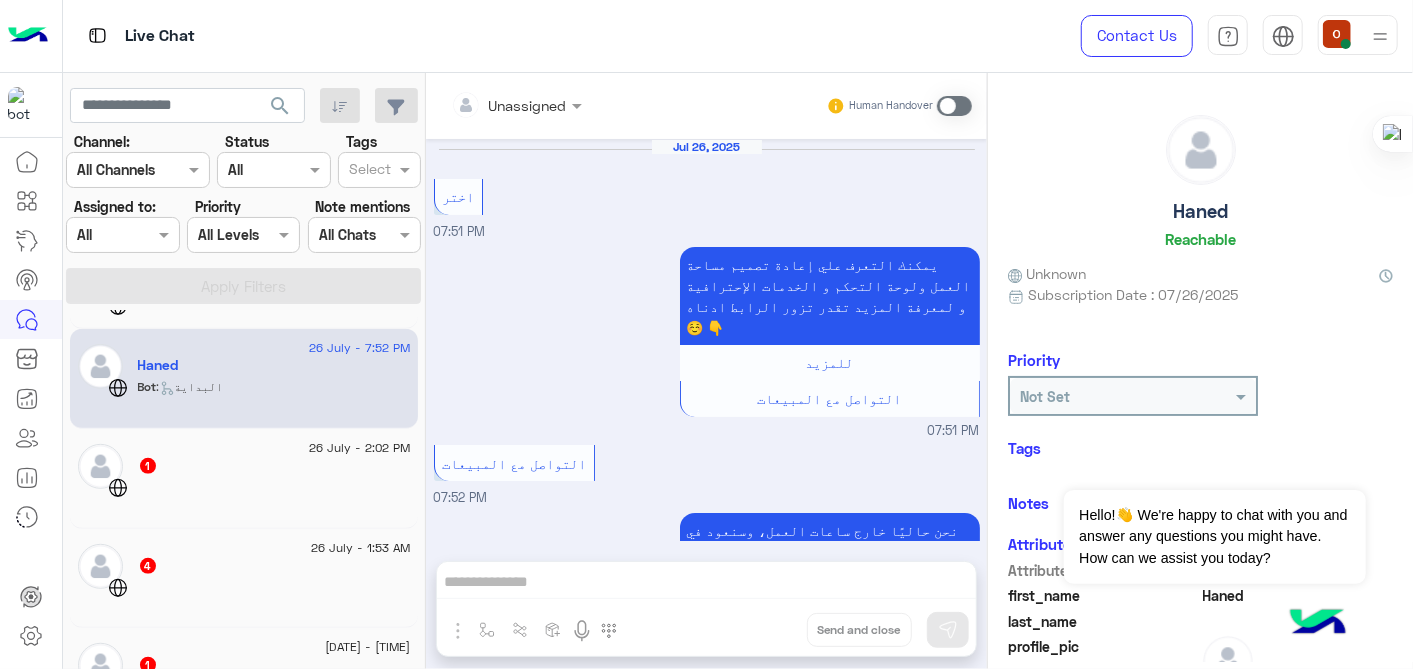 scroll, scrollTop: 486, scrollLeft: 0, axis: vertical 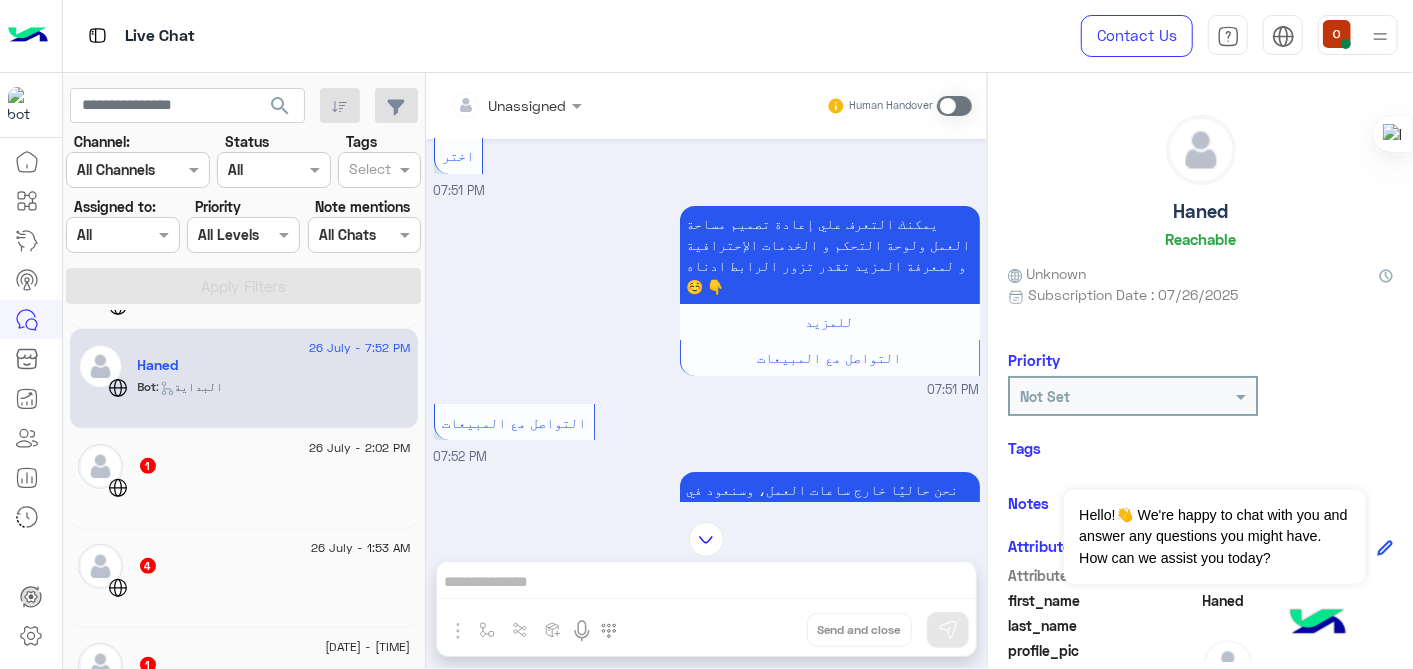 click 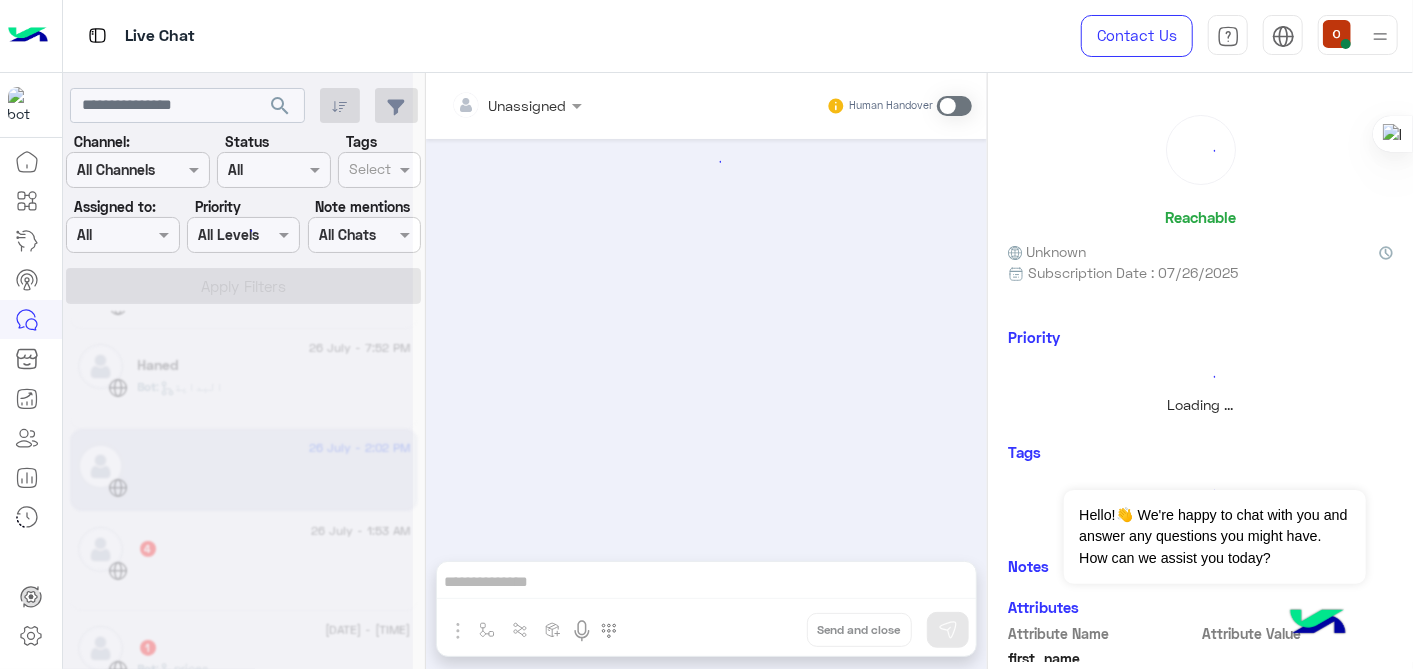 scroll, scrollTop: 0, scrollLeft: 0, axis: both 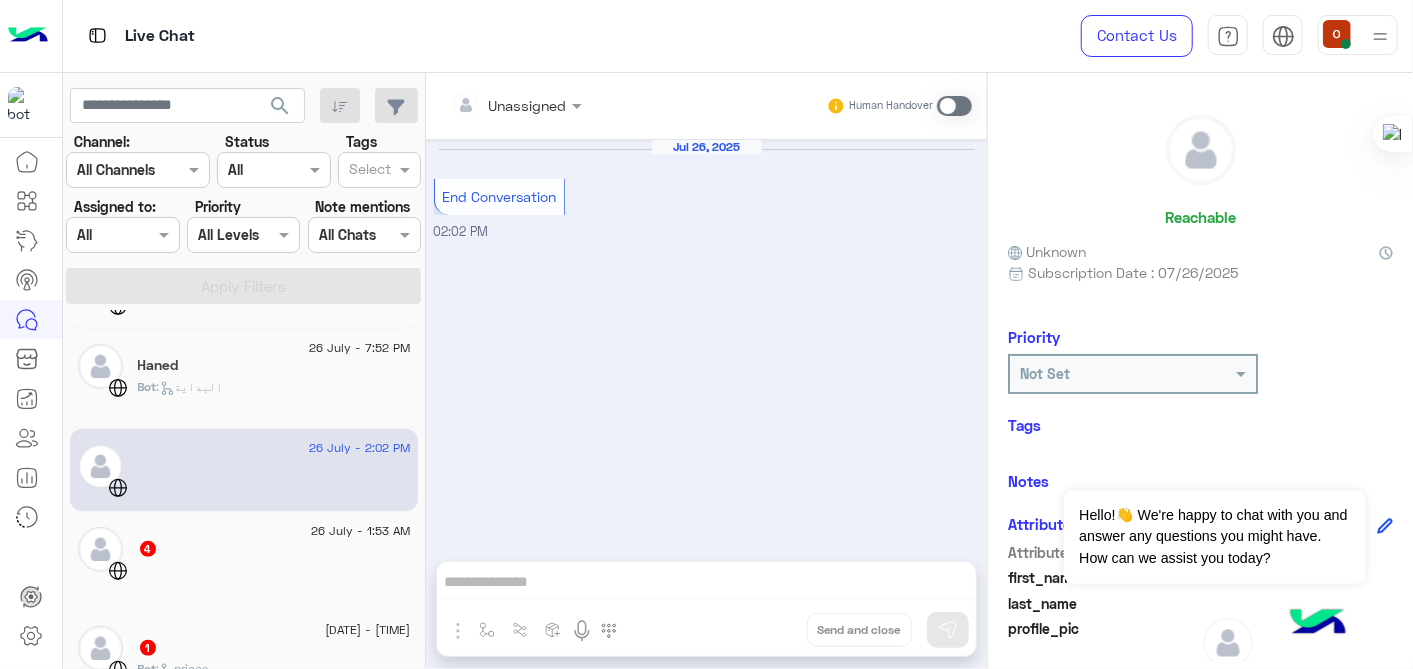 click on "4" 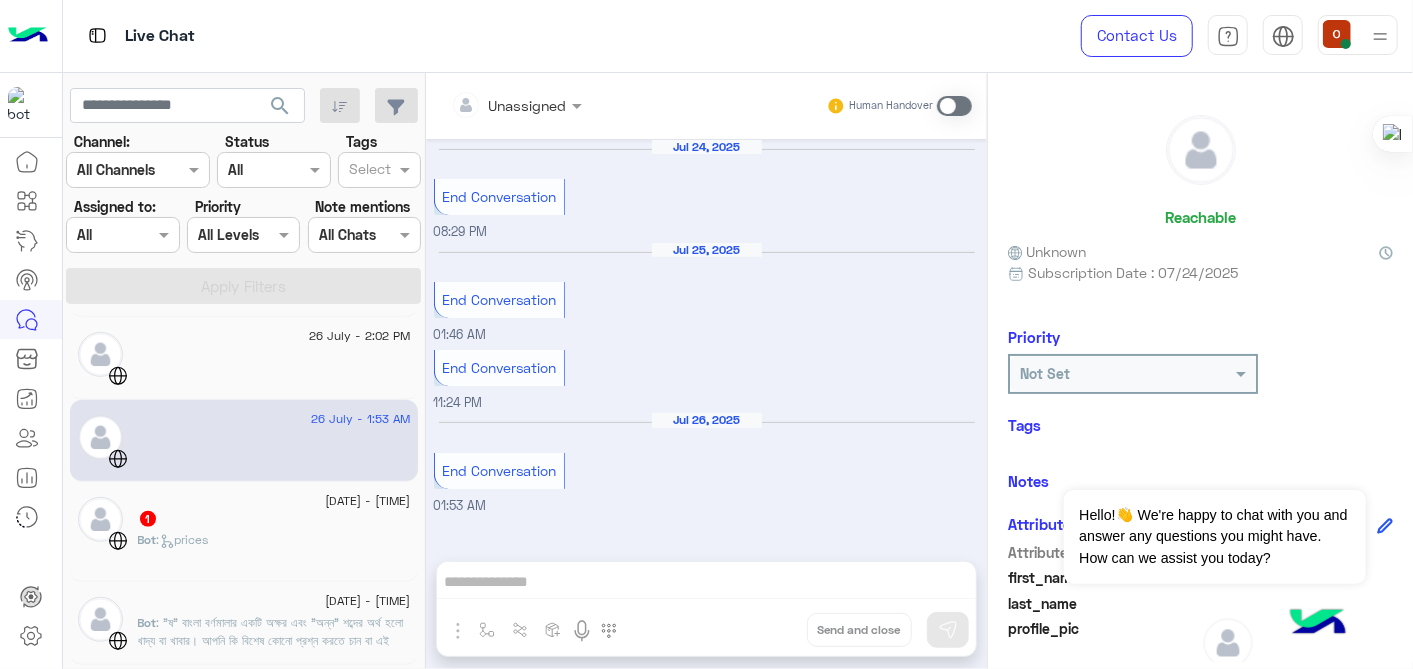 scroll, scrollTop: 821, scrollLeft: 0, axis: vertical 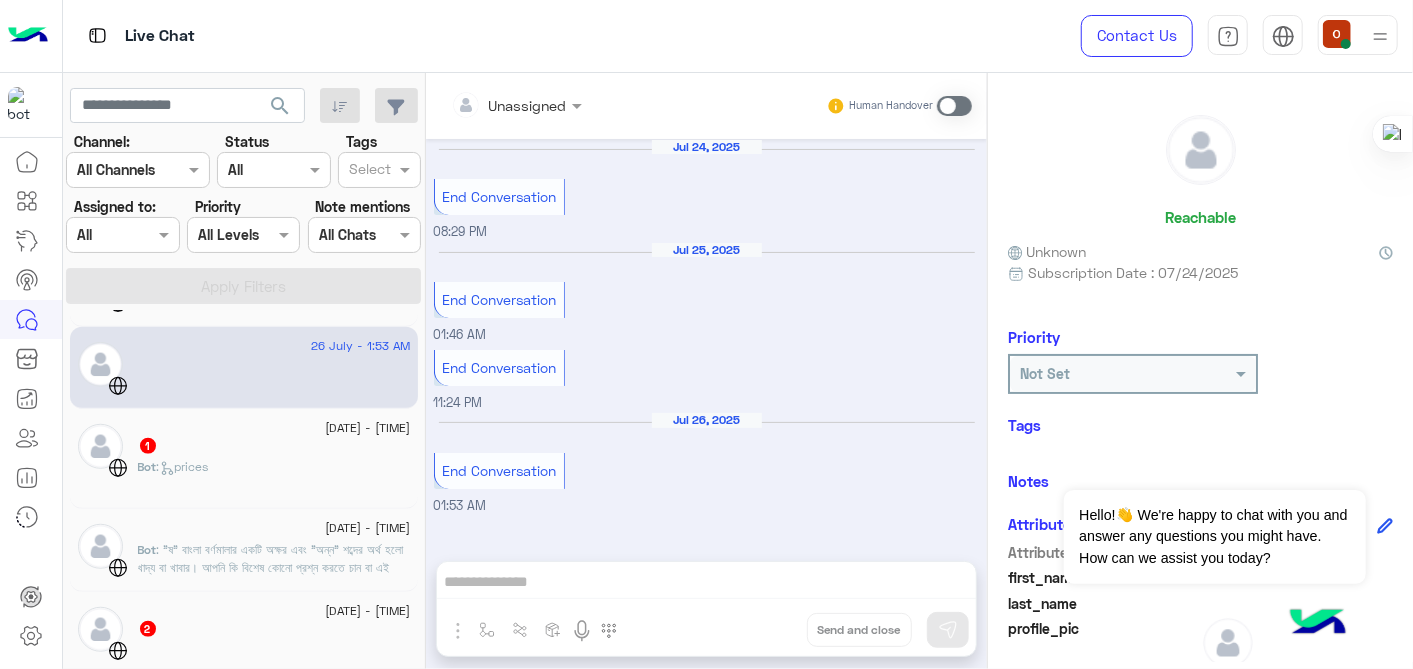 click on "Bot :   prices" 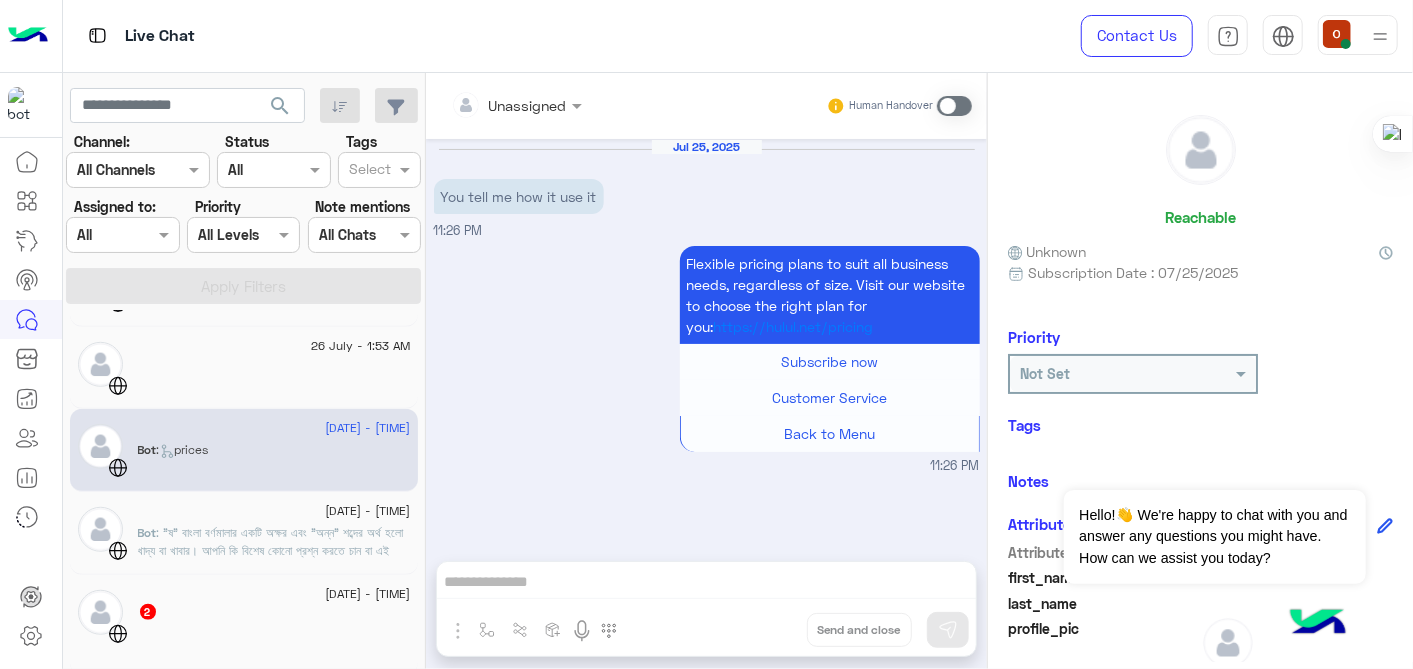 click on "[DATE] - [TIME]     Bot : "ষ" বাংলা বর্ণমালার একটি অক্ষর এবং "অন্ন" শব্দের অর্থ হলো খাদ্য বা খাবার। আপনি কি বিশেষ কোনো প্রশ্ন করতে চান বা এই বিষয়ে আরও তথ্য চান?" 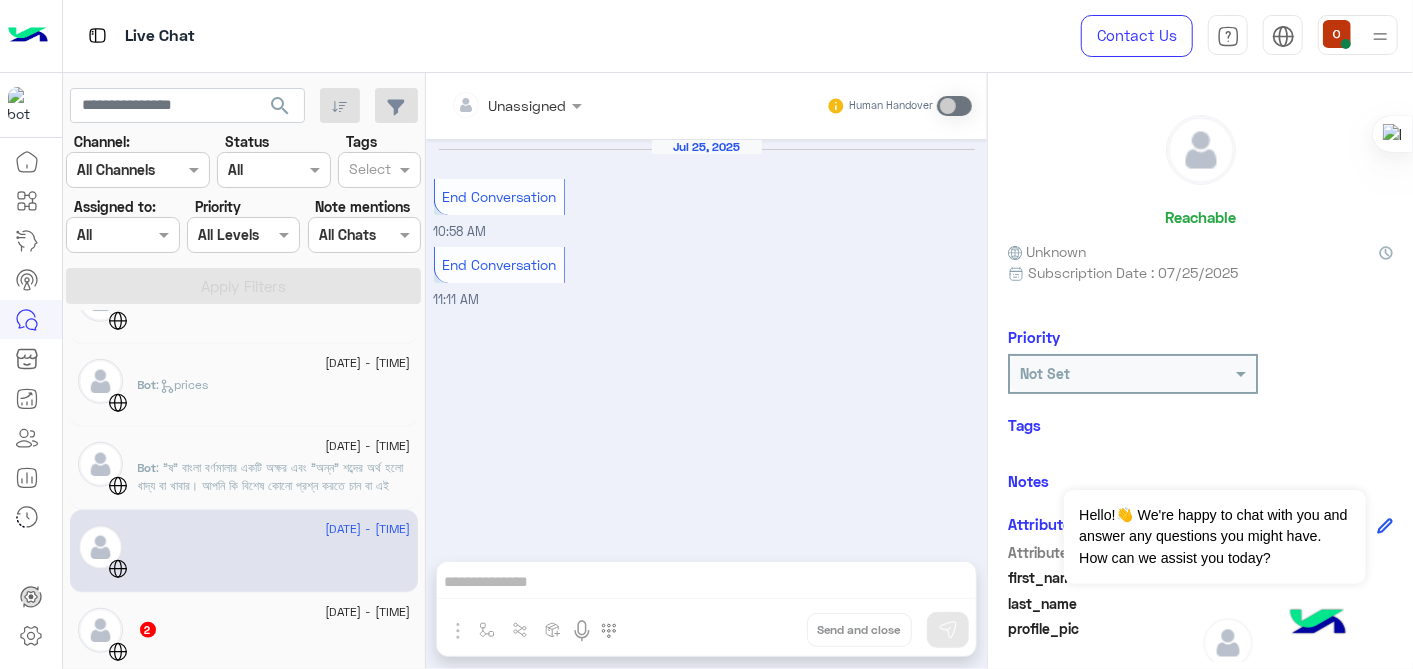 scroll, scrollTop: 897, scrollLeft: 0, axis: vertical 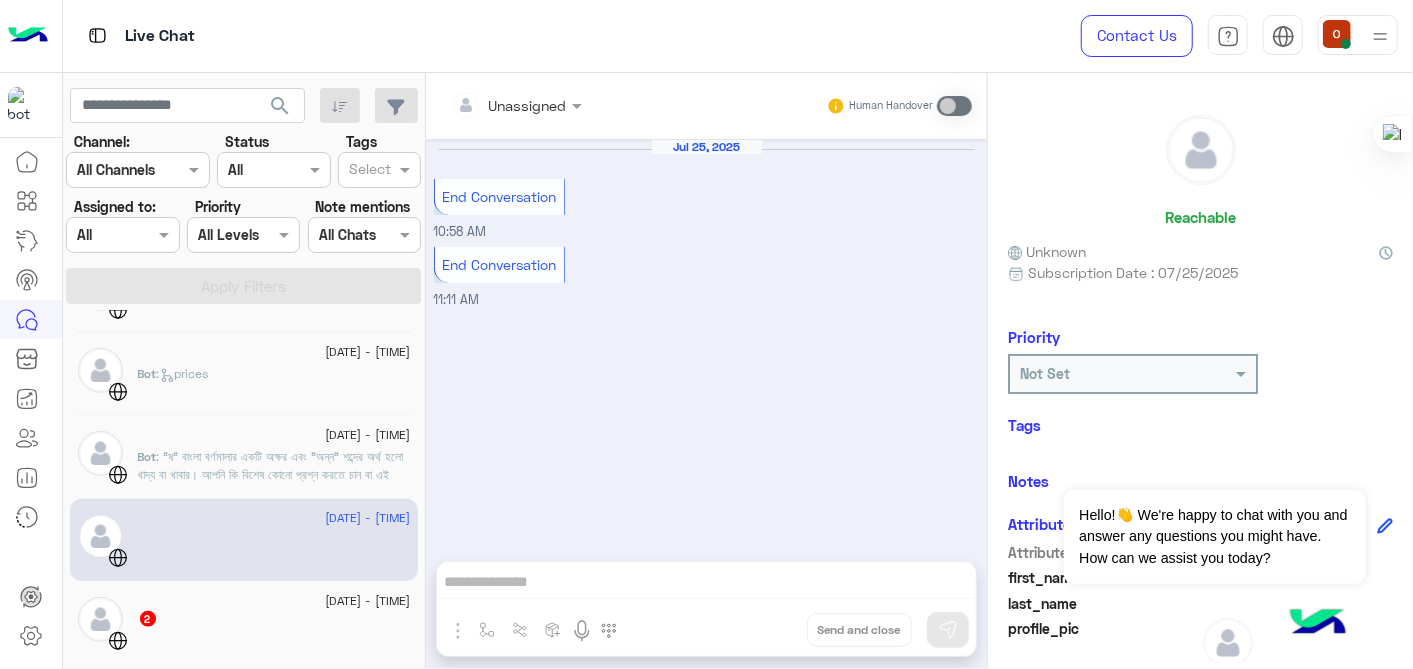 click on "2" 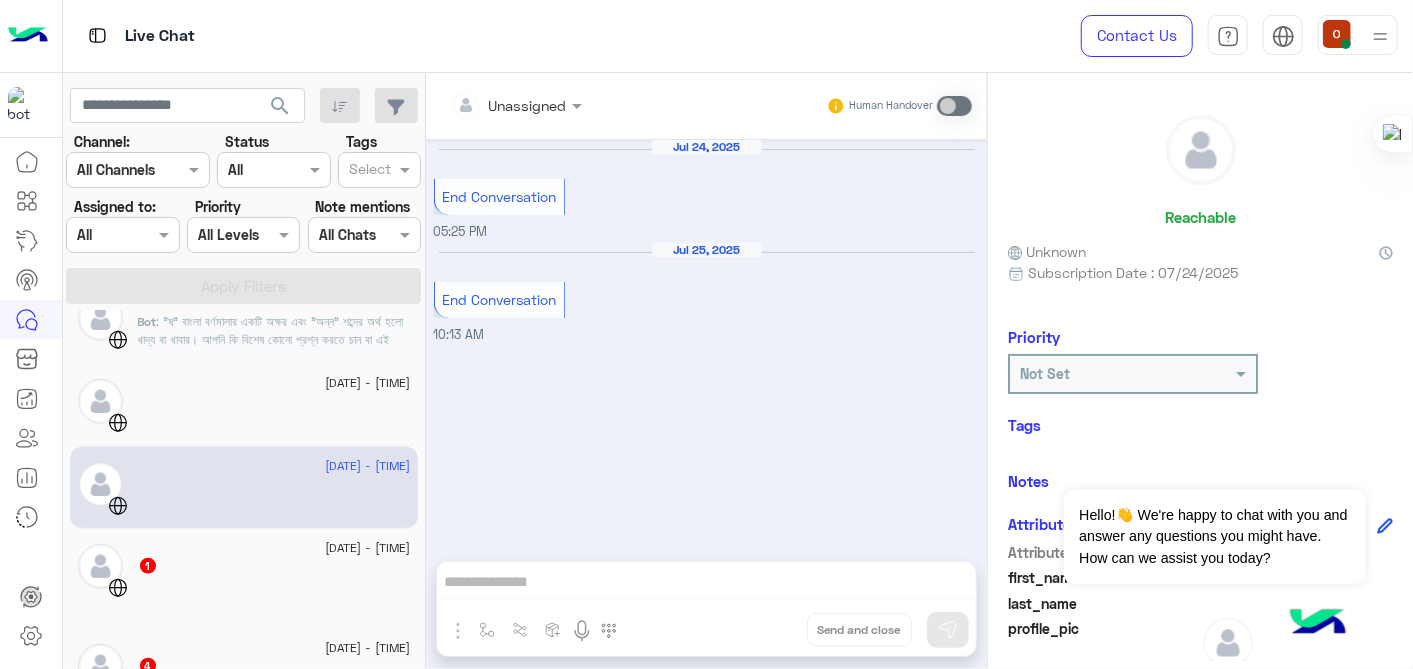 scroll, scrollTop: 1035, scrollLeft: 0, axis: vertical 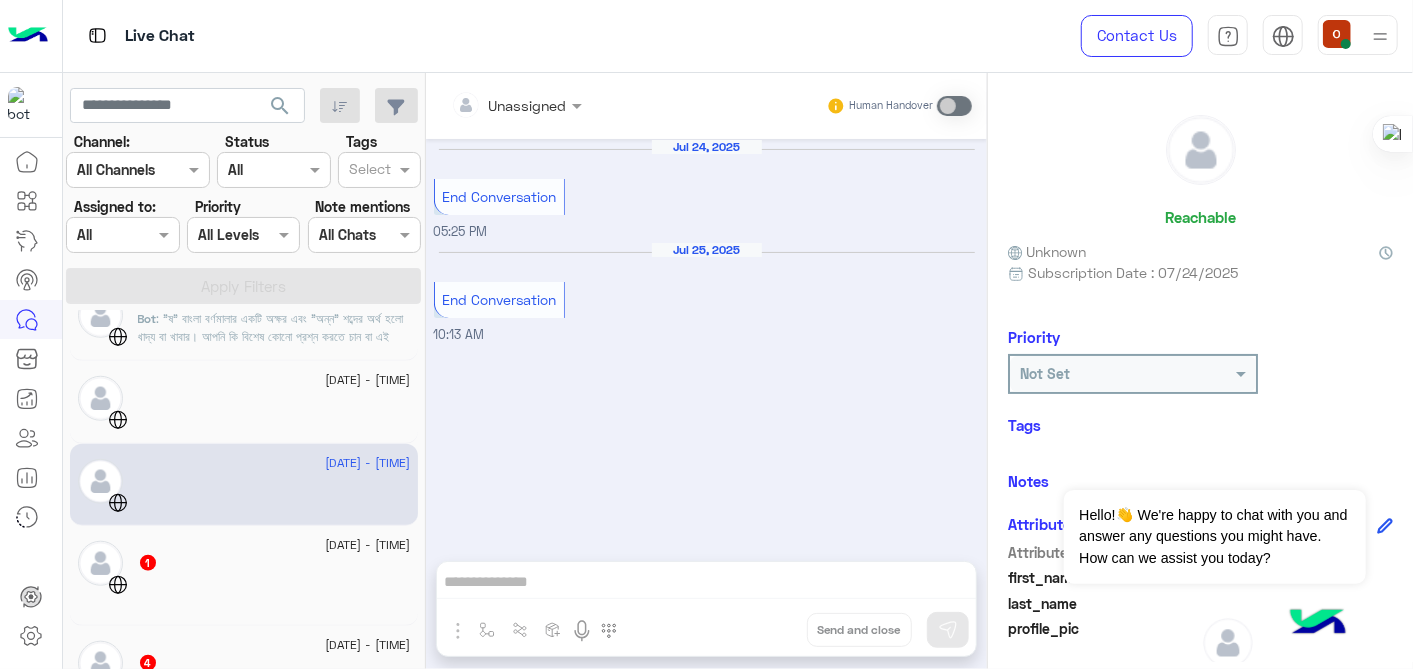 click on "[DATE] - [TIME]" 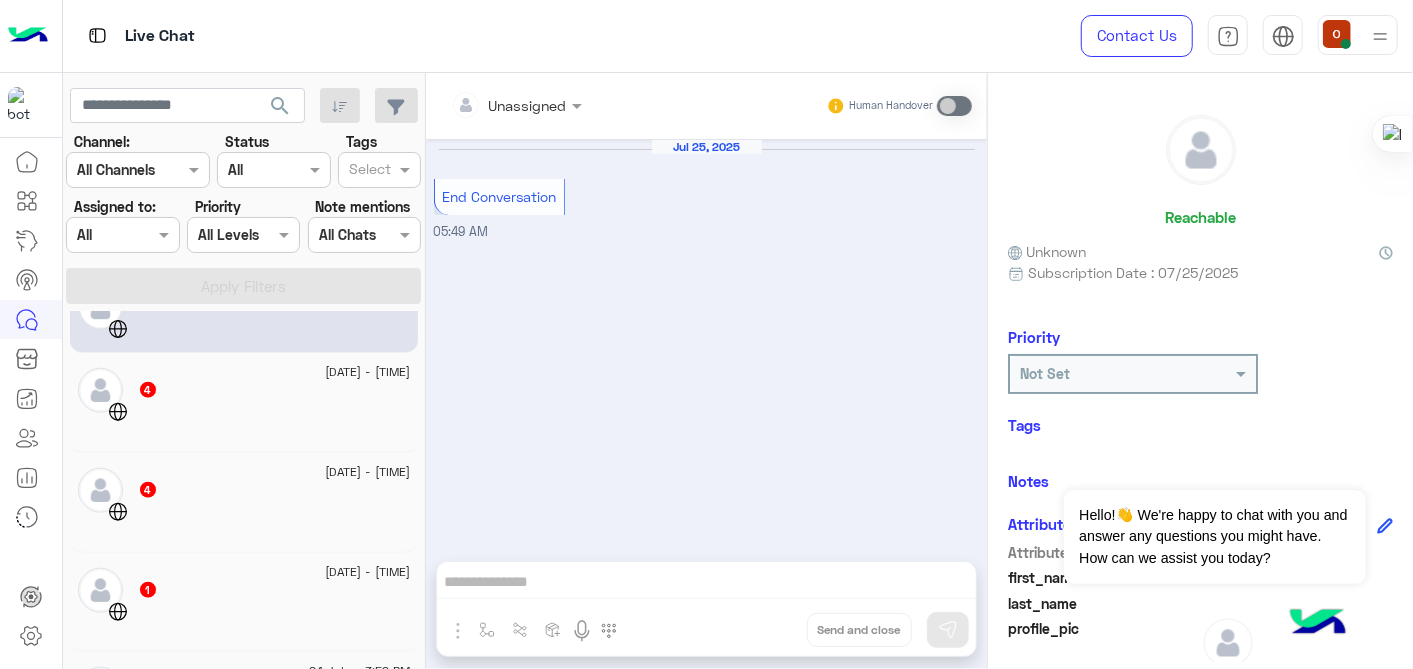 scroll, scrollTop: 1310, scrollLeft: 0, axis: vertical 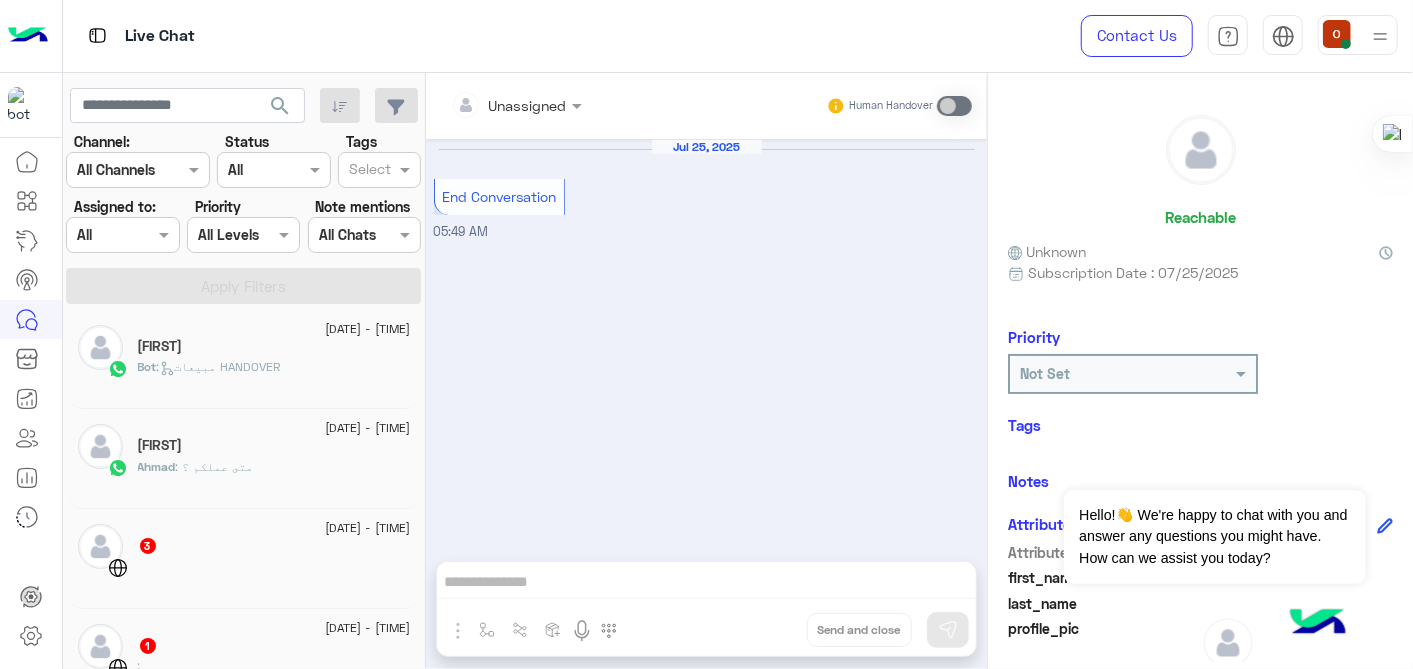 click on ": متى عملكم ؟" 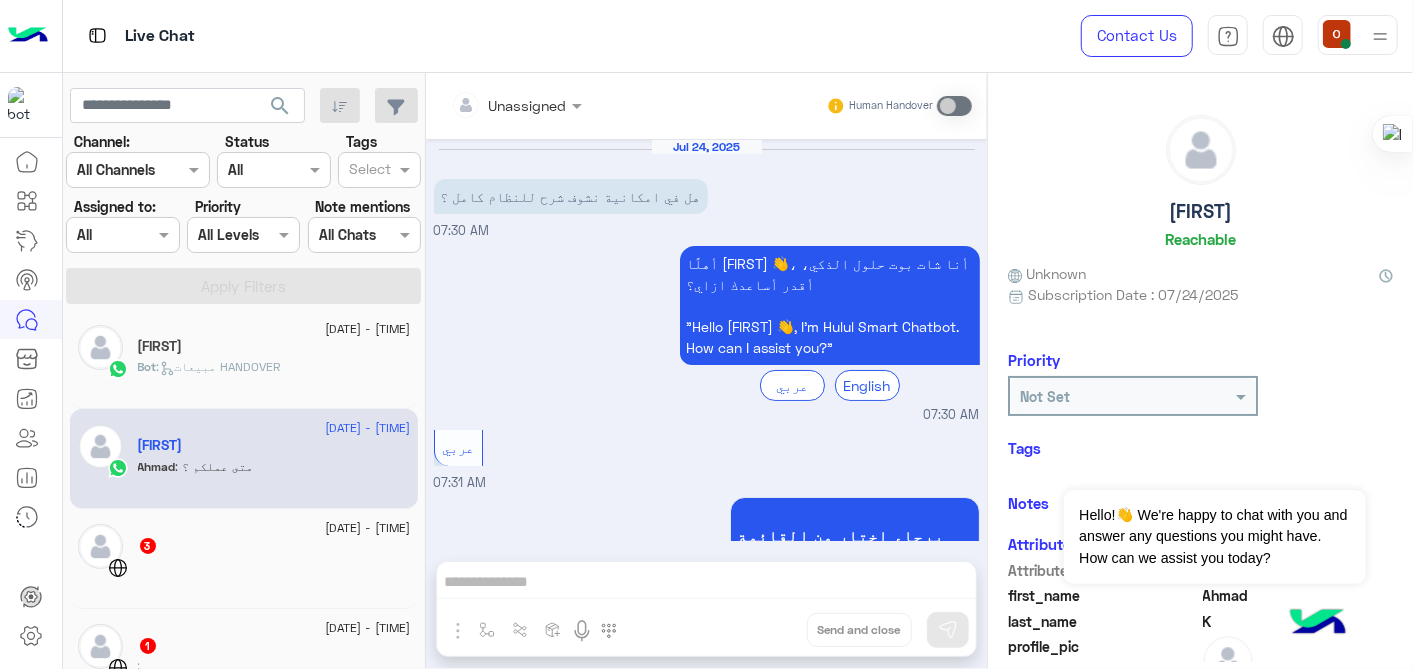 scroll, scrollTop: 455, scrollLeft: 0, axis: vertical 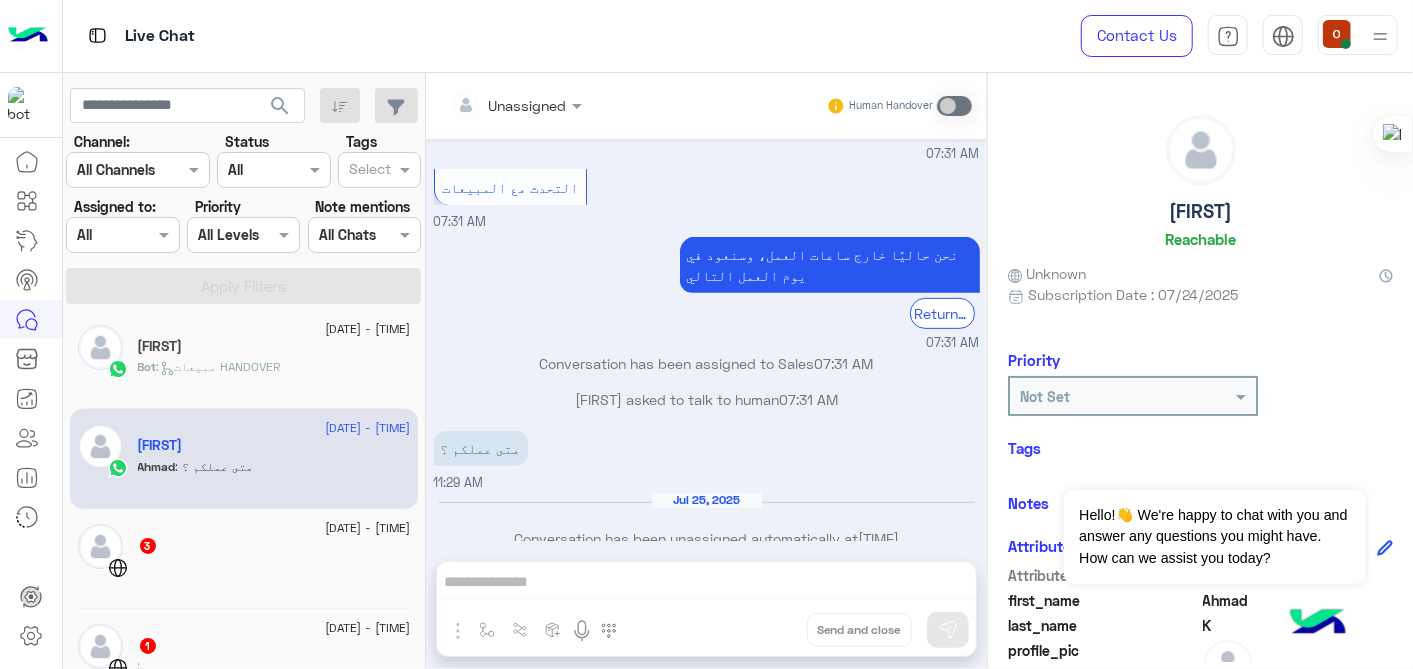 click on ":   مبيعات HANDOVER" 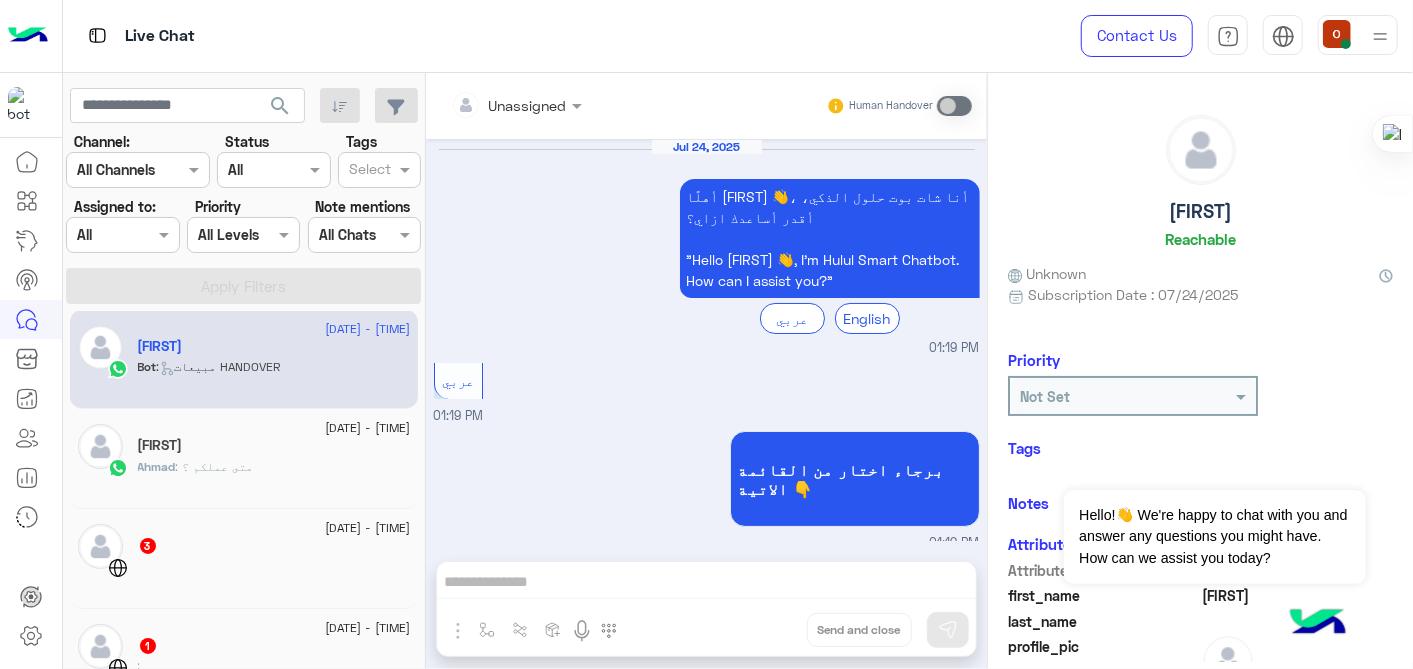 scroll, scrollTop: 645, scrollLeft: 0, axis: vertical 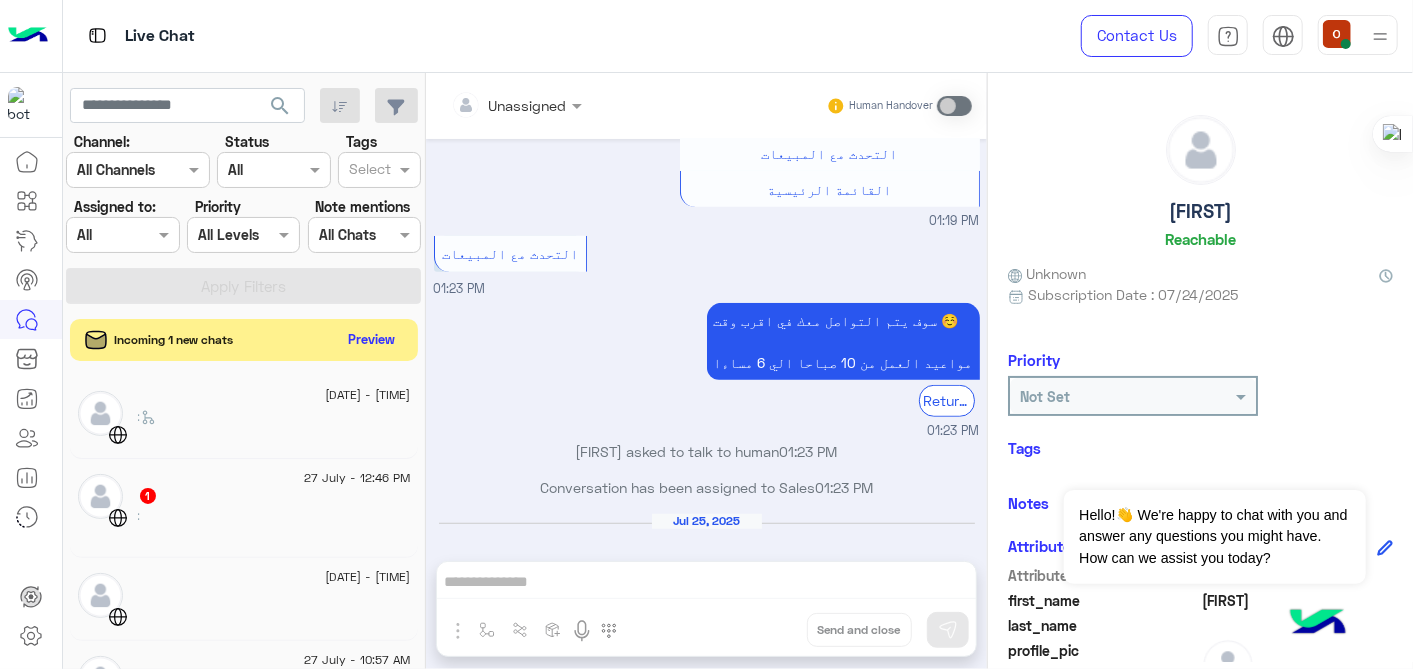 click on "Preview" 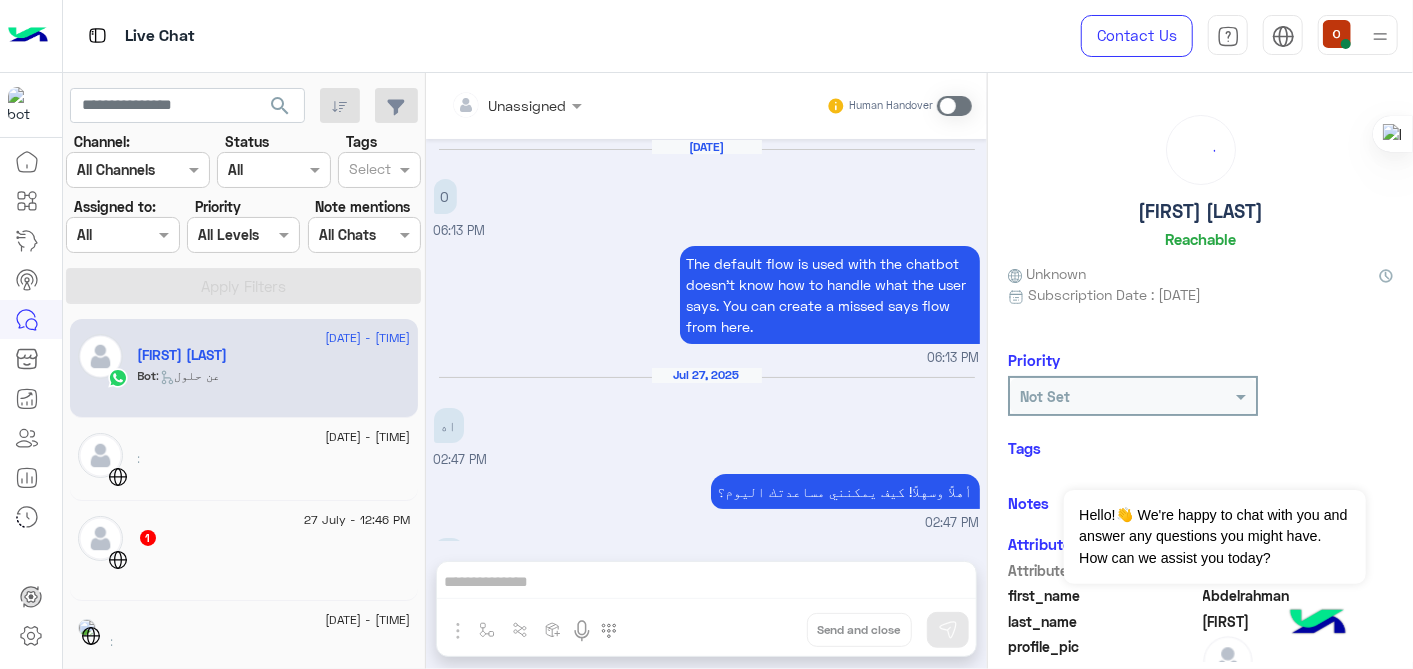 scroll, scrollTop: 722, scrollLeft: 0, axis: vertical 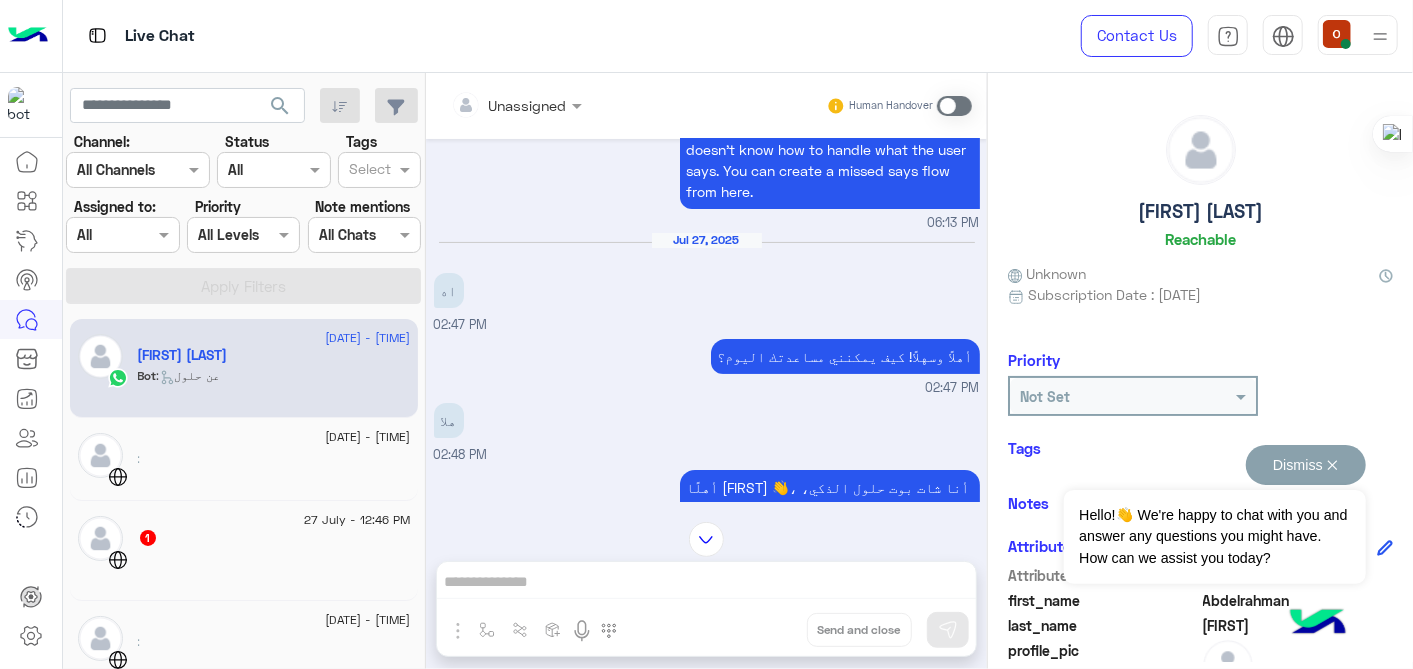 click on "Dismiss ✕" at bounding box center [1306, 465] 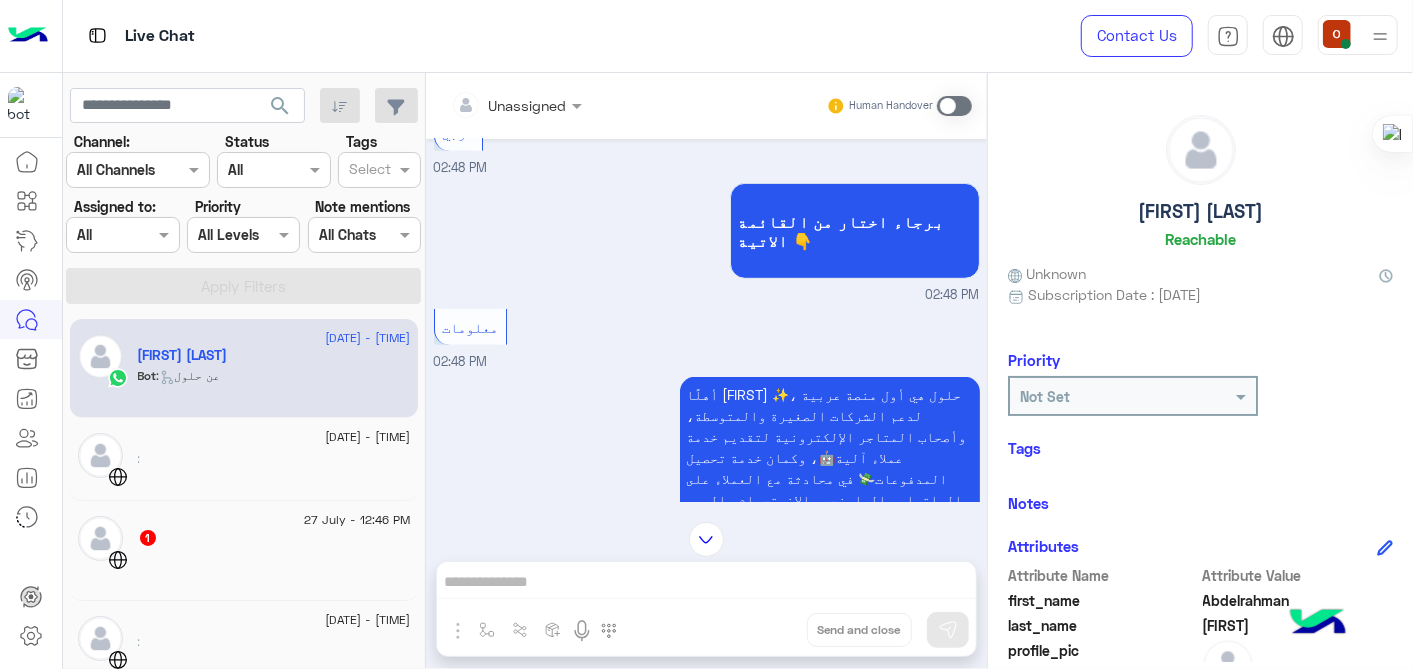 scroll, scrollTop: 722, scrollLeft: 0, axis: vertical 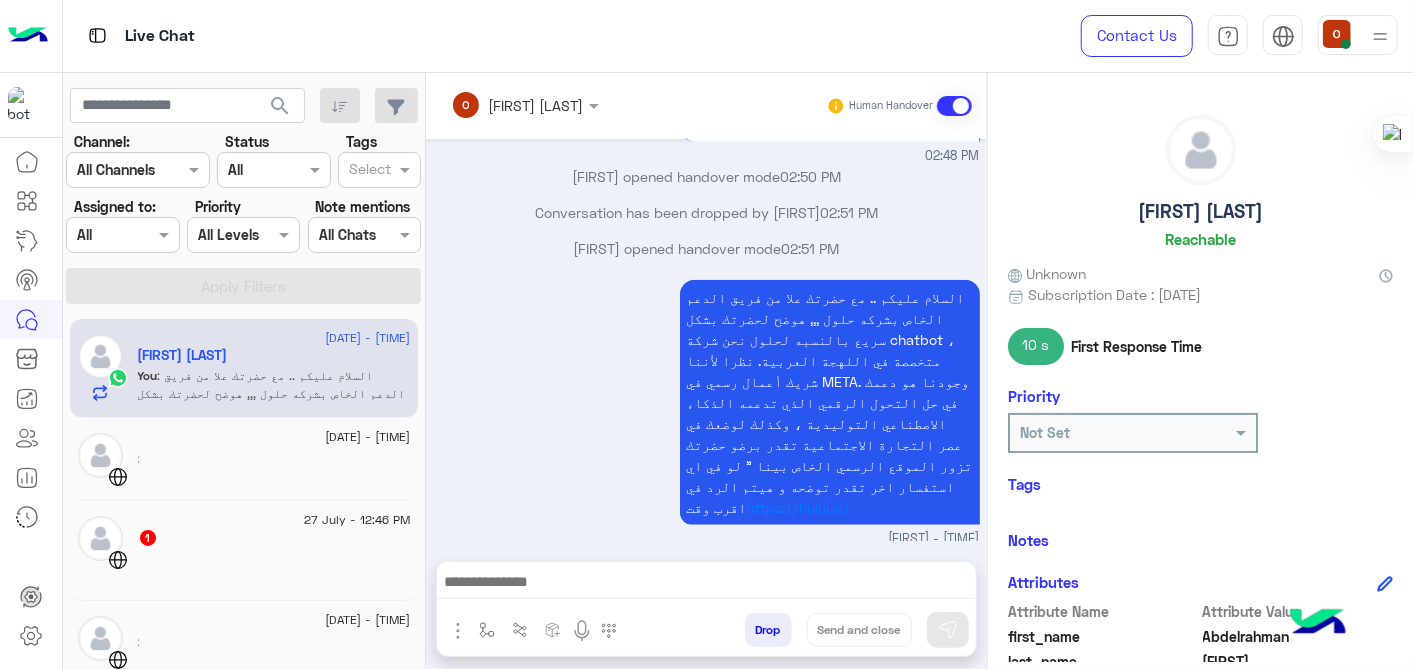 click 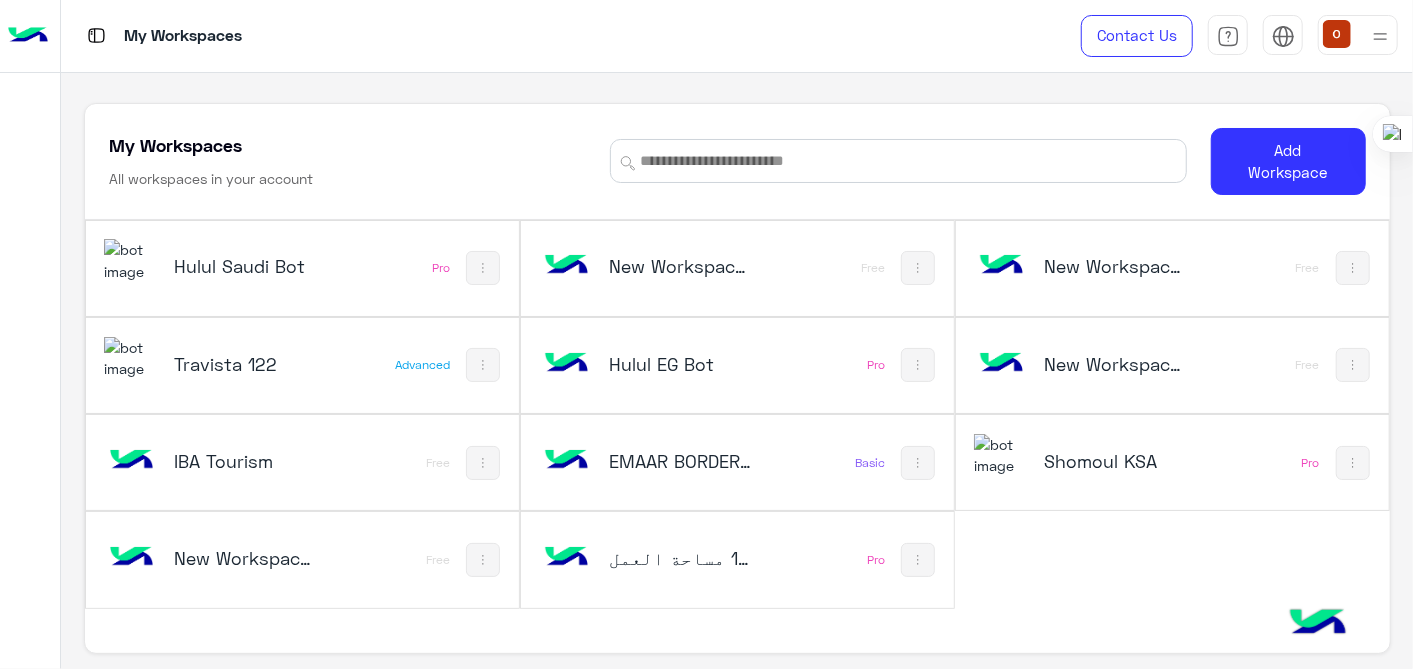 click at bounding box center [1001, 455] 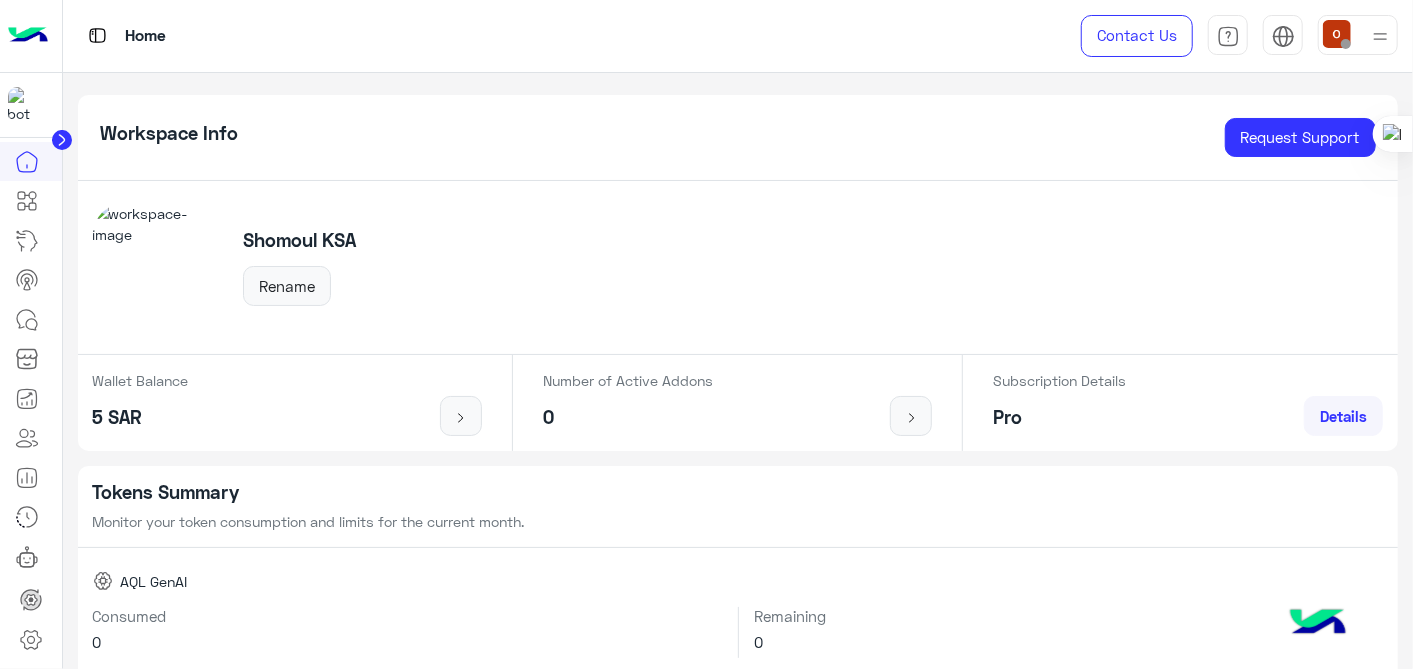 click 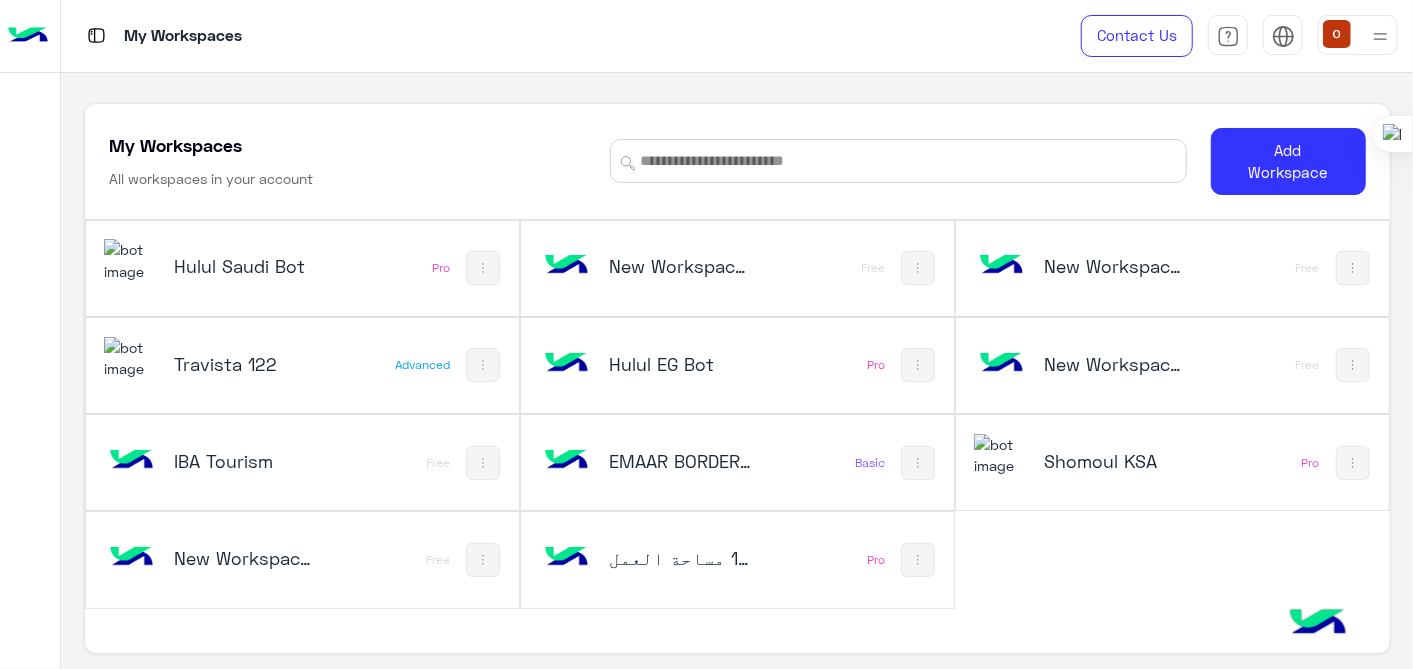 click at bounding box center (131, 260) 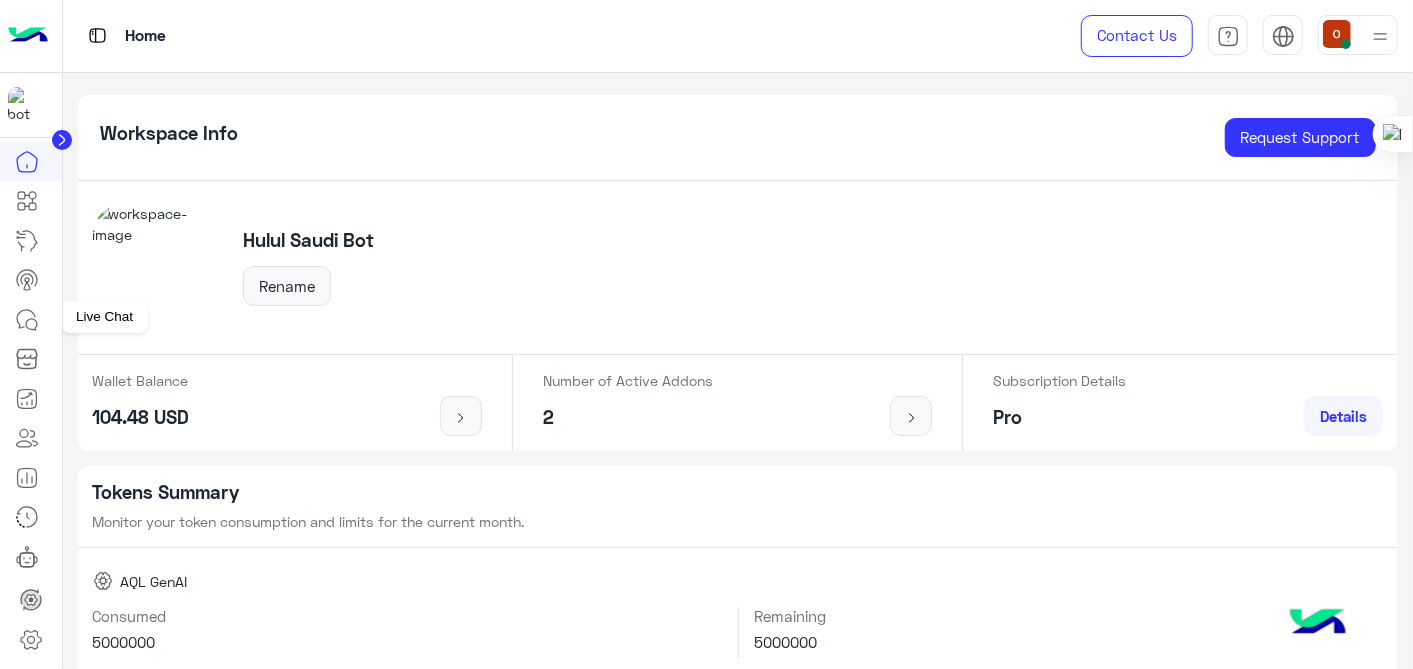 click 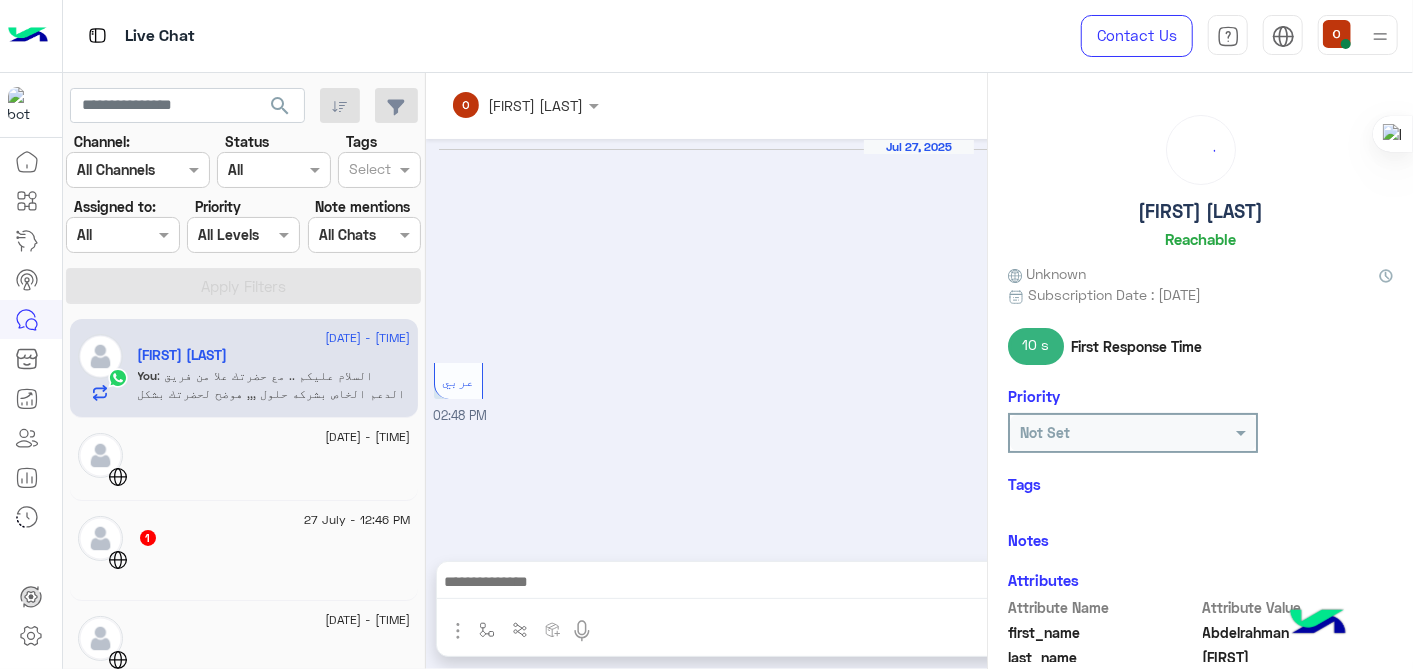 scroll, scrollTop: 717, scrollLeft: 0, axis: vertical 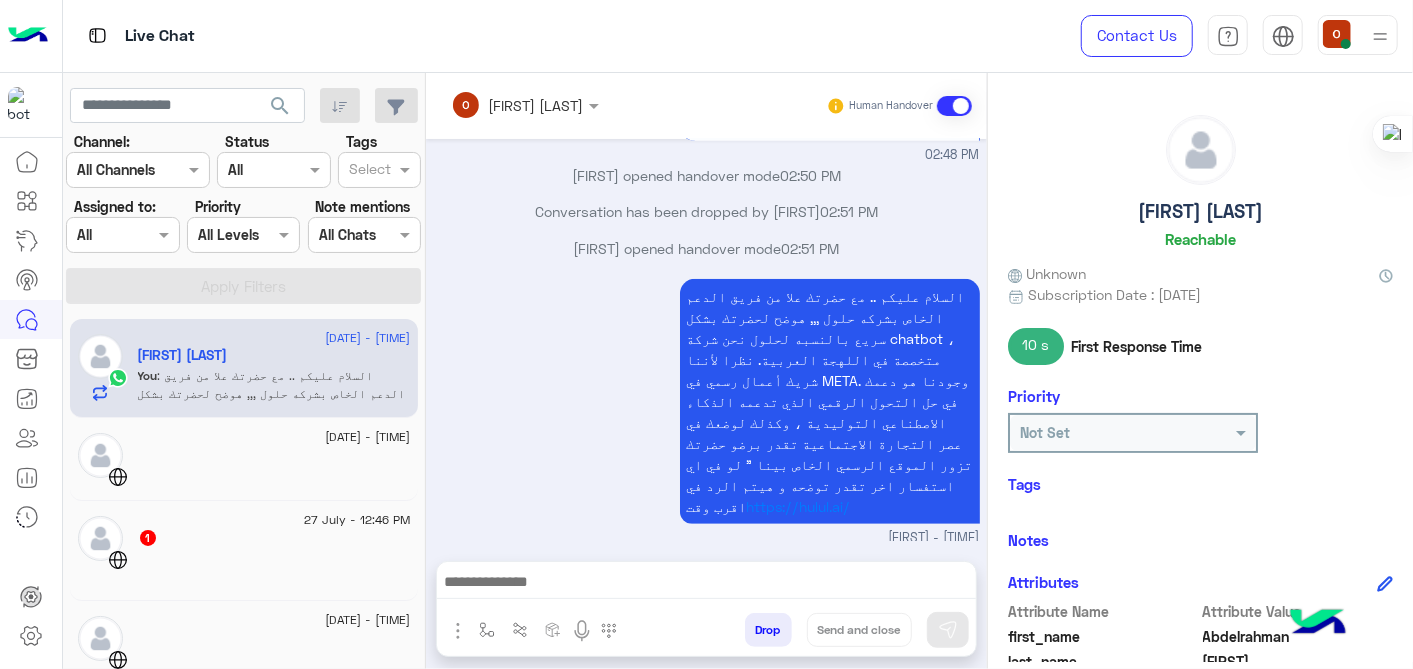 click 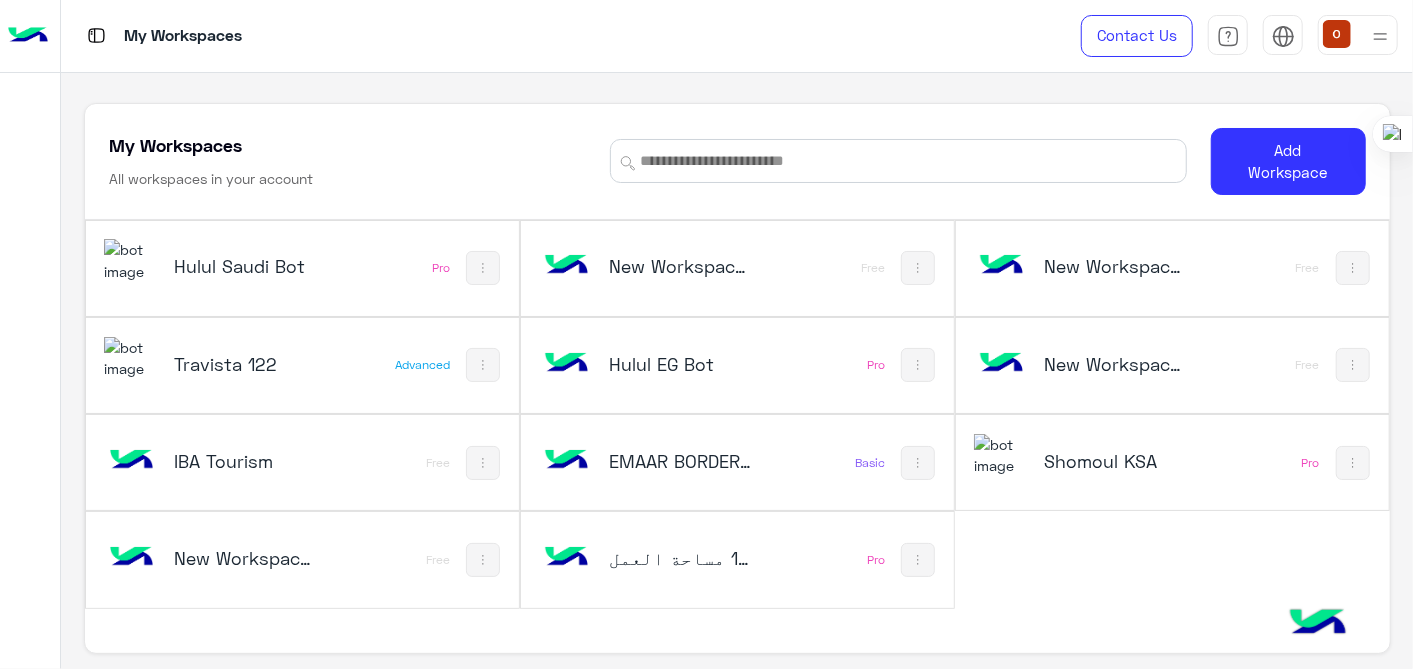 click at bounding box center (1001, 455) 